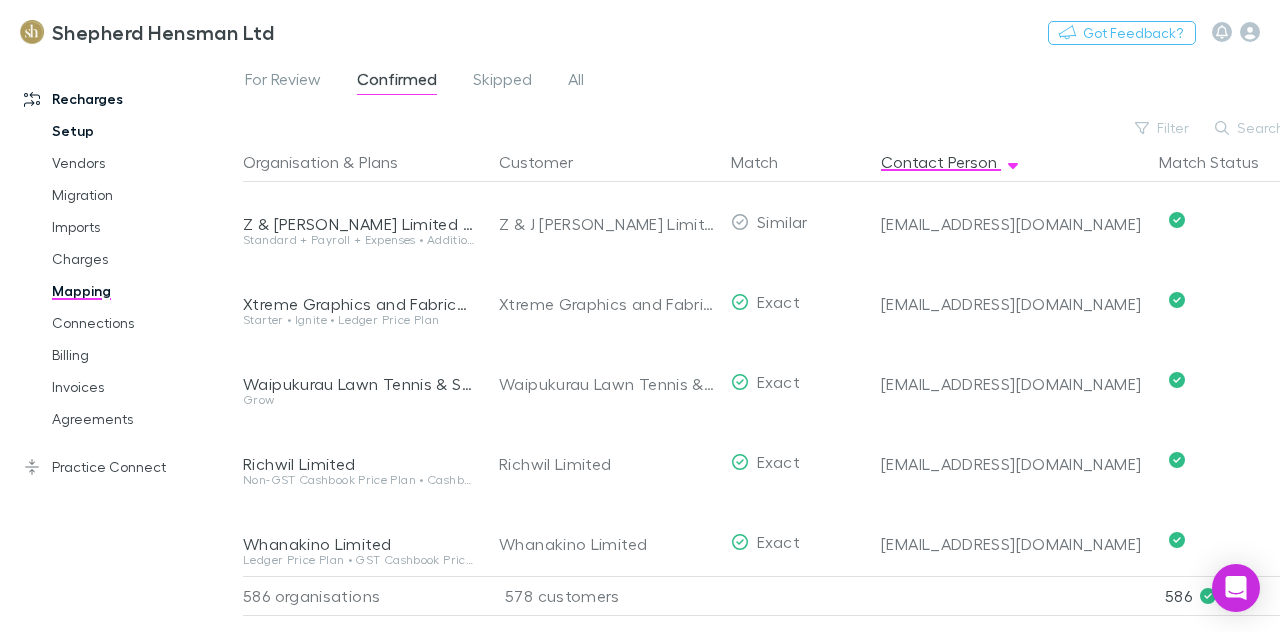 click on "Setup" at bounding box center [143, 131] 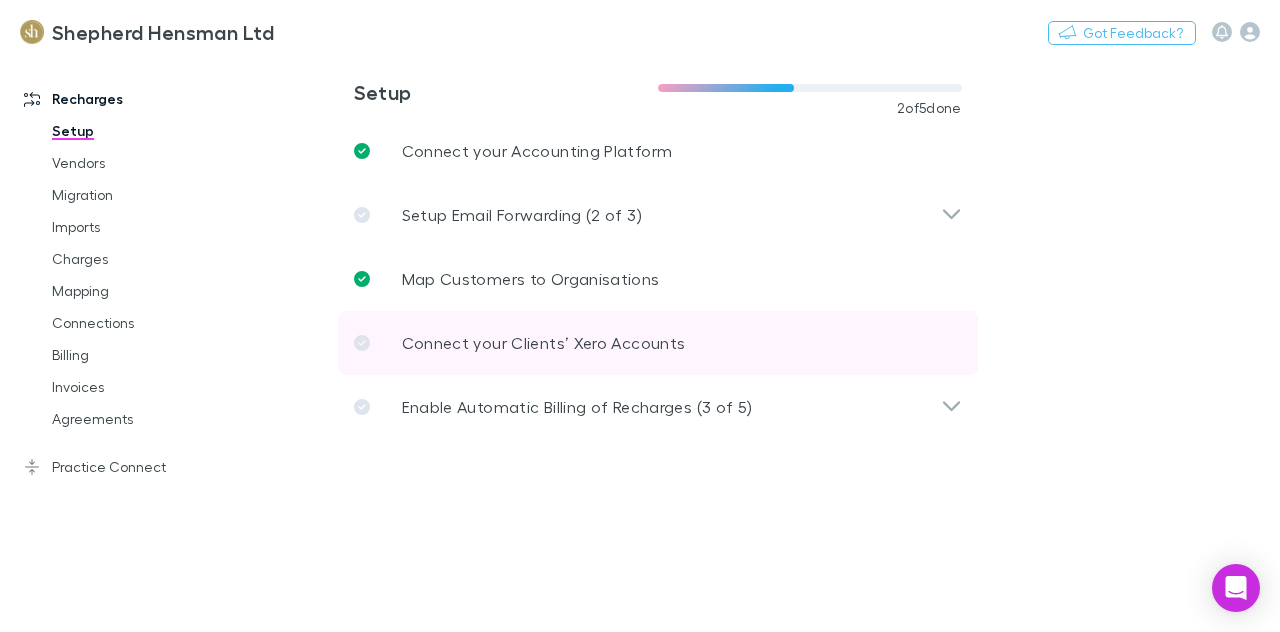 click on "Enable Automatic Billing of Recharges    (3 of 5)" at bounding box center [658, 407] 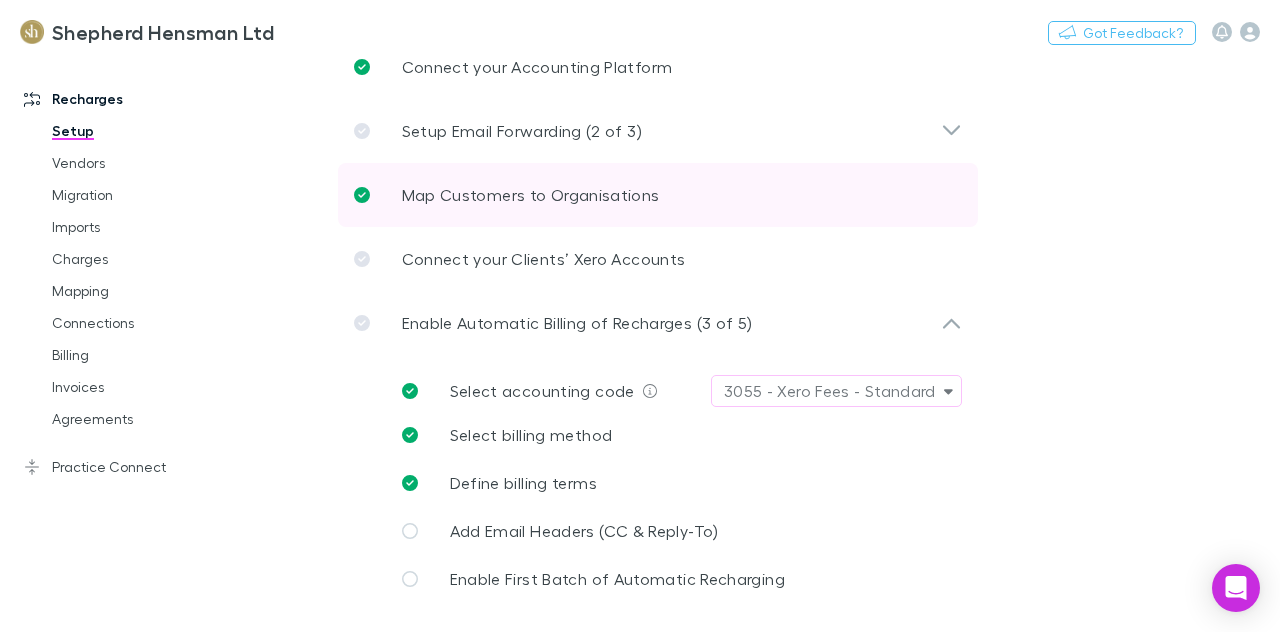 scroll, scrollTop: 87, scrollLeft: 0, axis: vertical 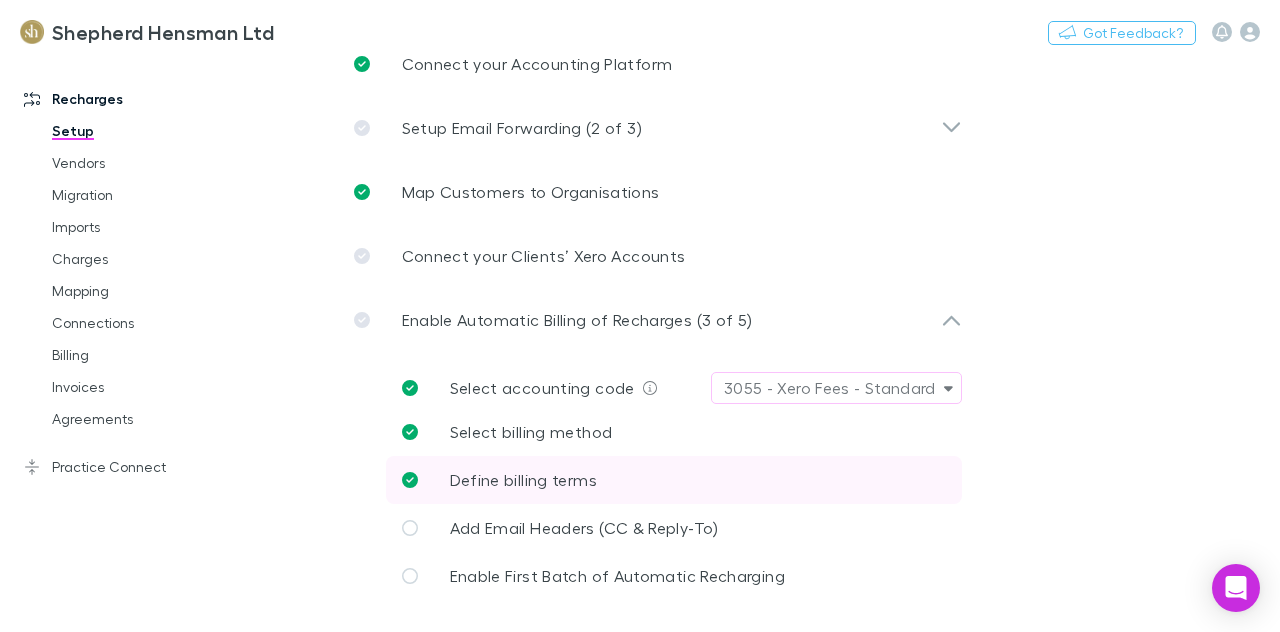 click on "Define billing terms" at bounding box center [674, 480] 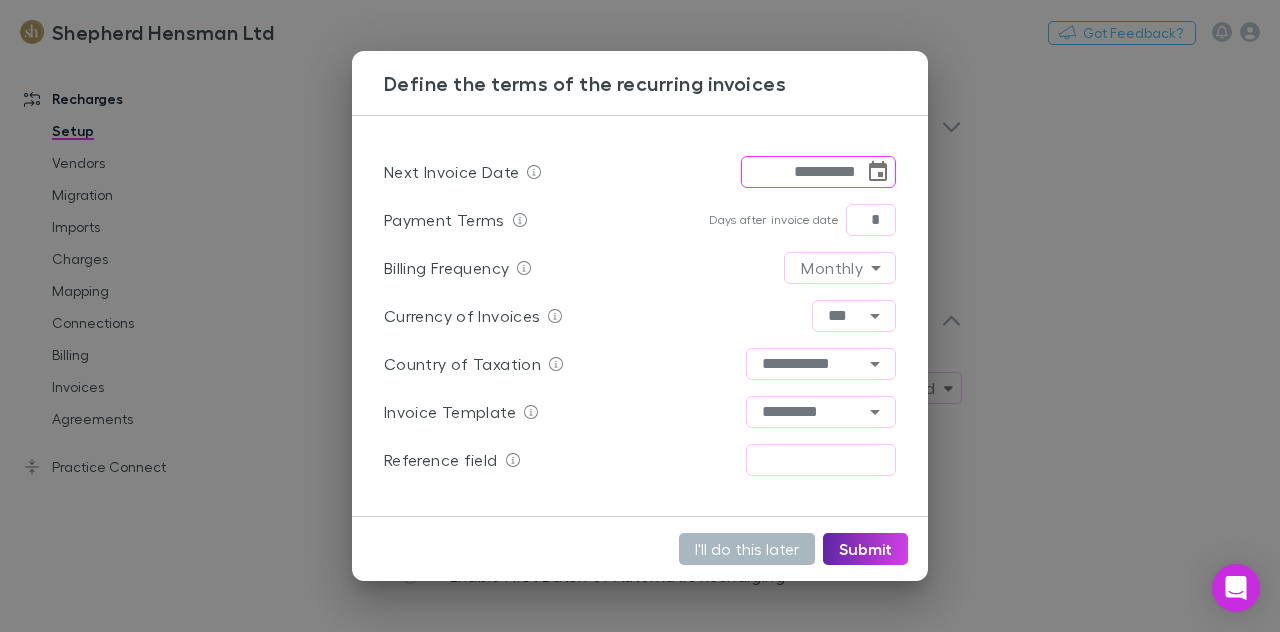click on "I'll do this later" at bounding box center [747, 549] 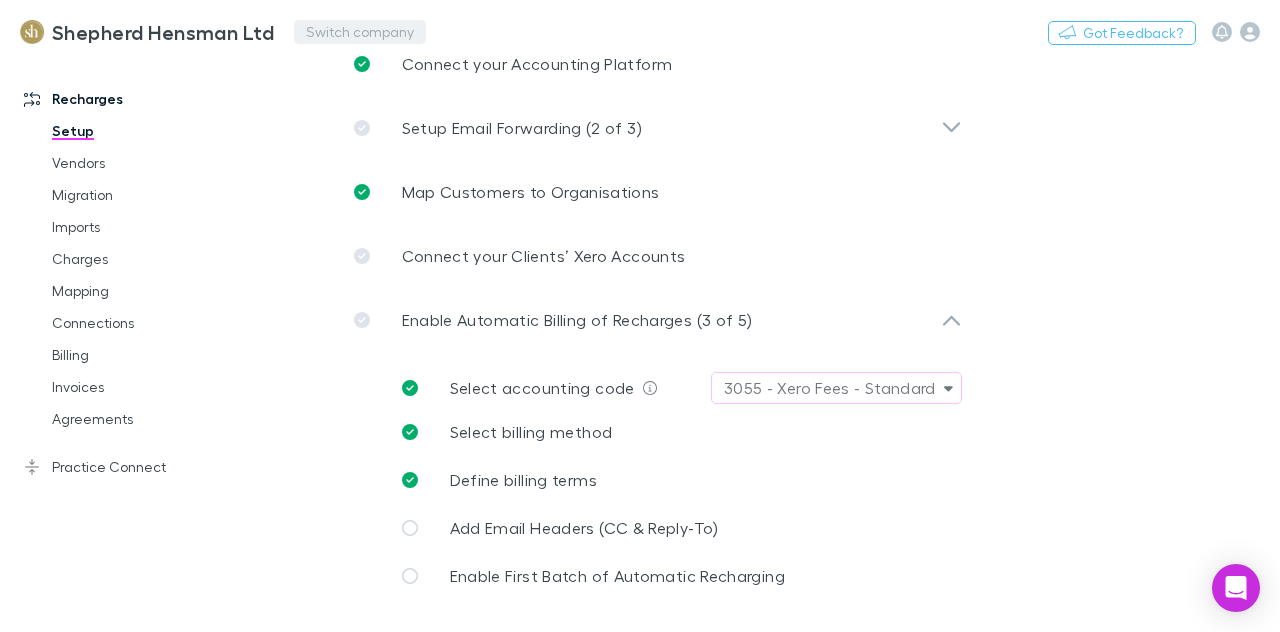 click on "Switch company" at bounding box center [360, 32] 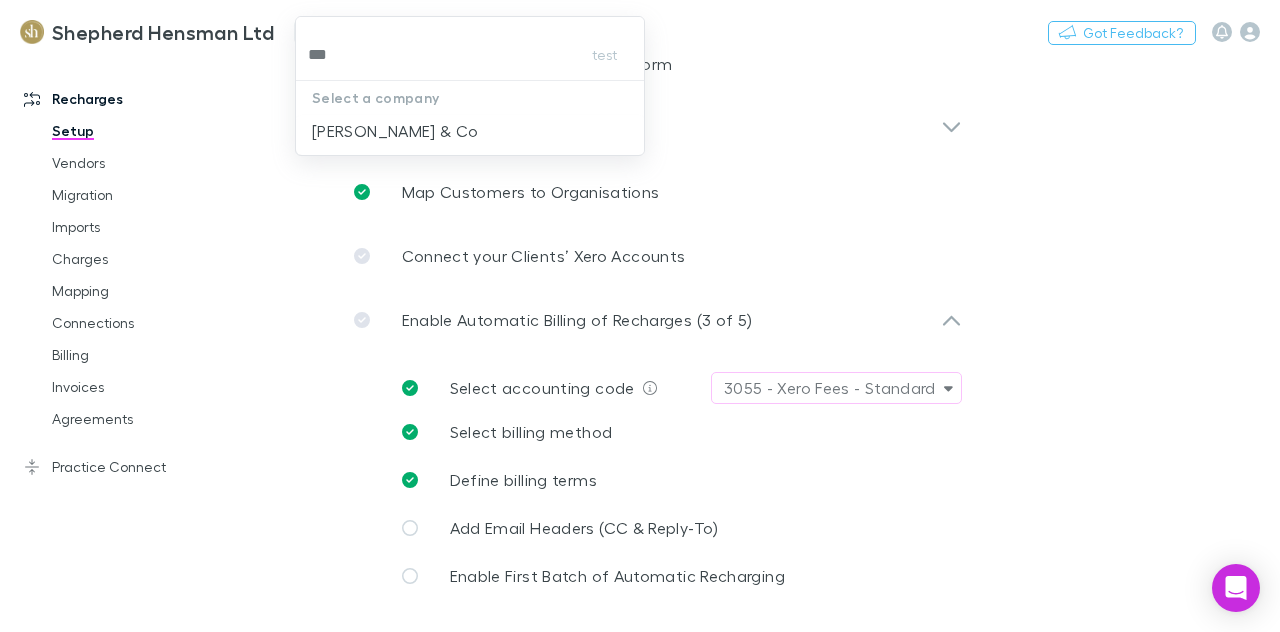 type on "****" 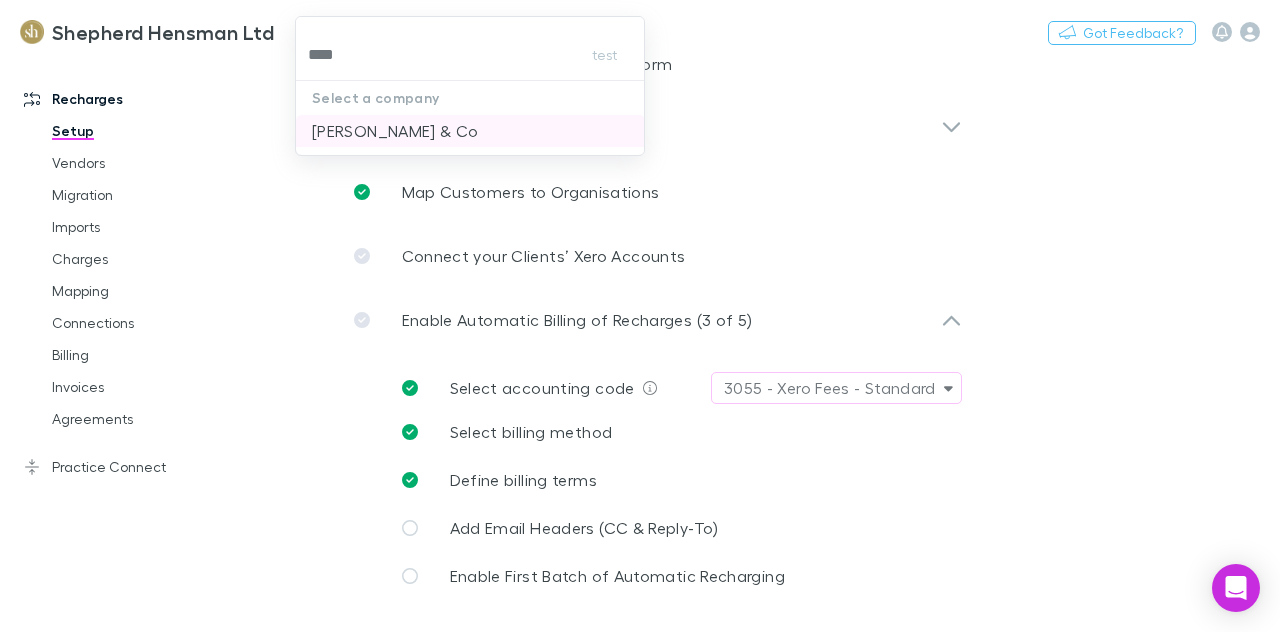 click on "[PERSON_NAME] & Co" at bounding box center [470, 131] 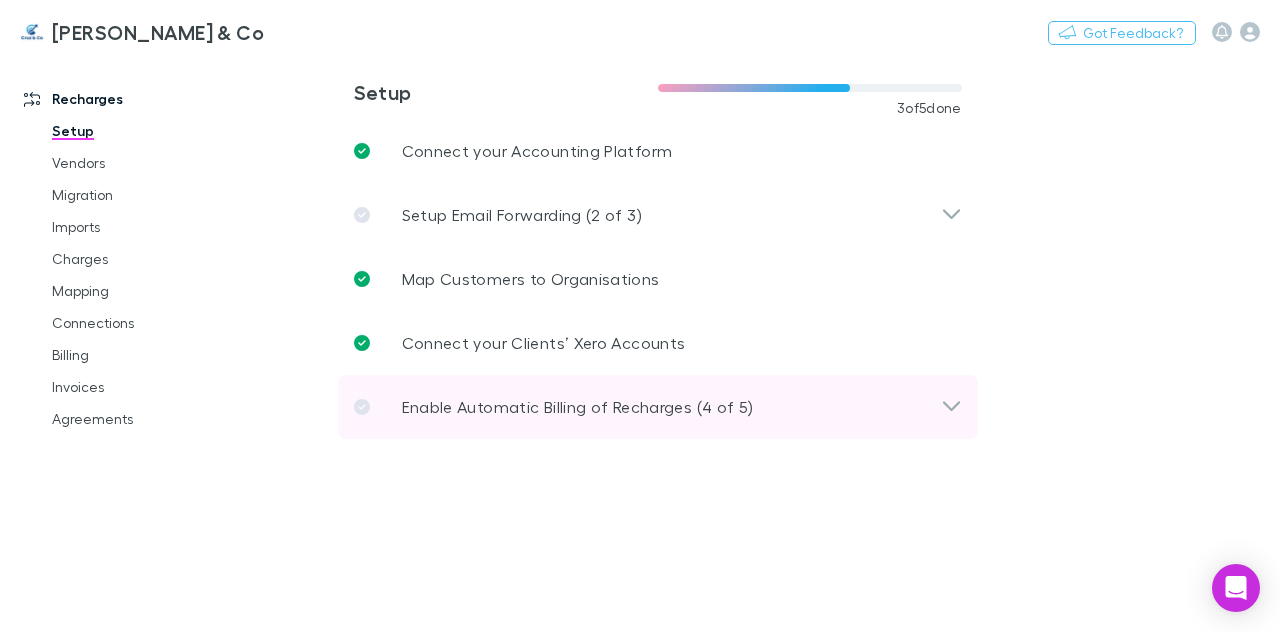 click on "Enable Automatic Billing of Recharges    (4 of 5)" at bounding box center [658, 407] 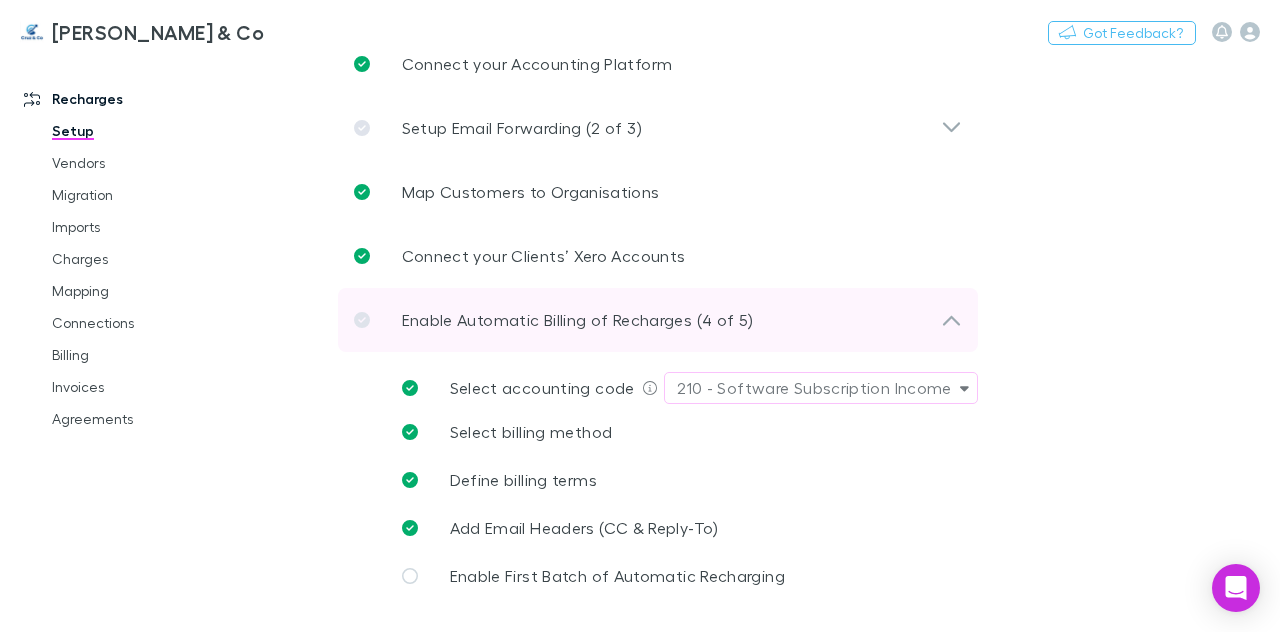 scroll, scrollTop: 0, scrollLeft: 0, axis: both 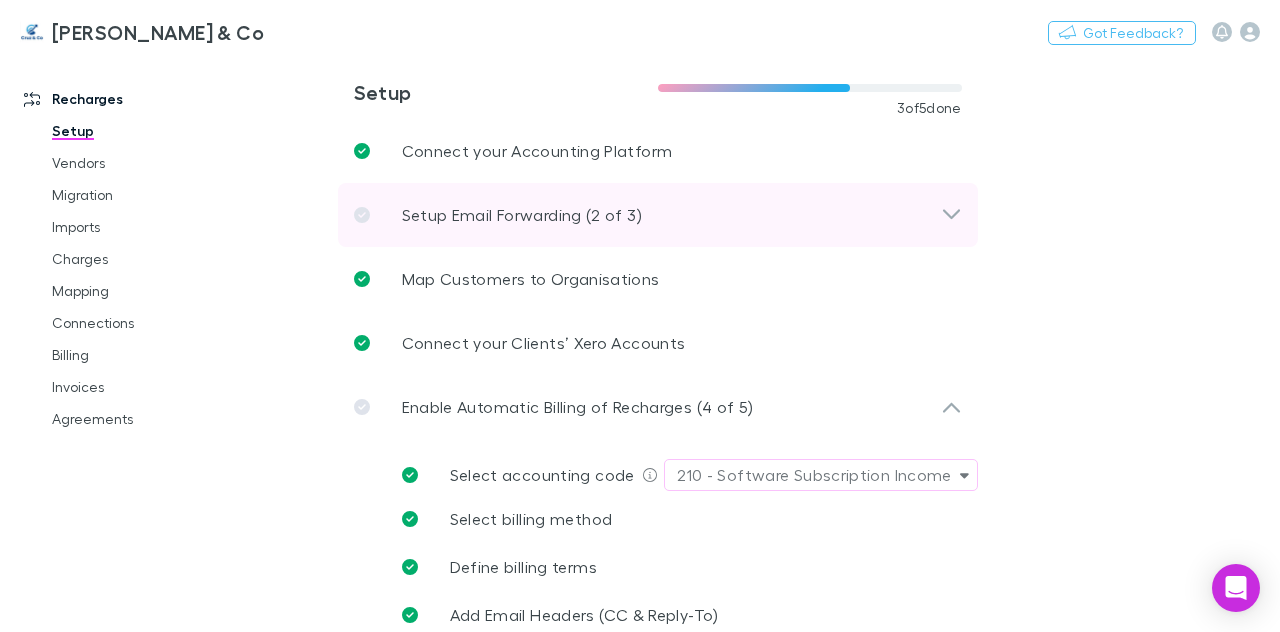 click on "Setup Email Forwarding    (2 of 3)" at bounding box center [647, 215] 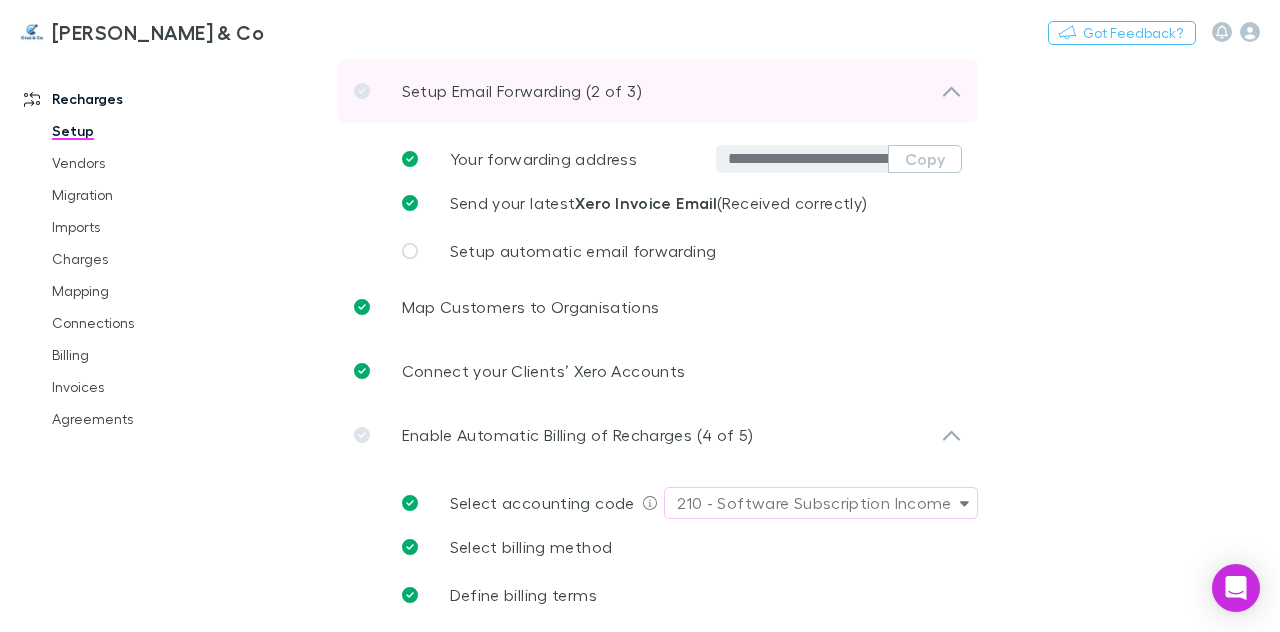 scroll, scrollTop: 239, scrollLeft: 0, axis: vertical 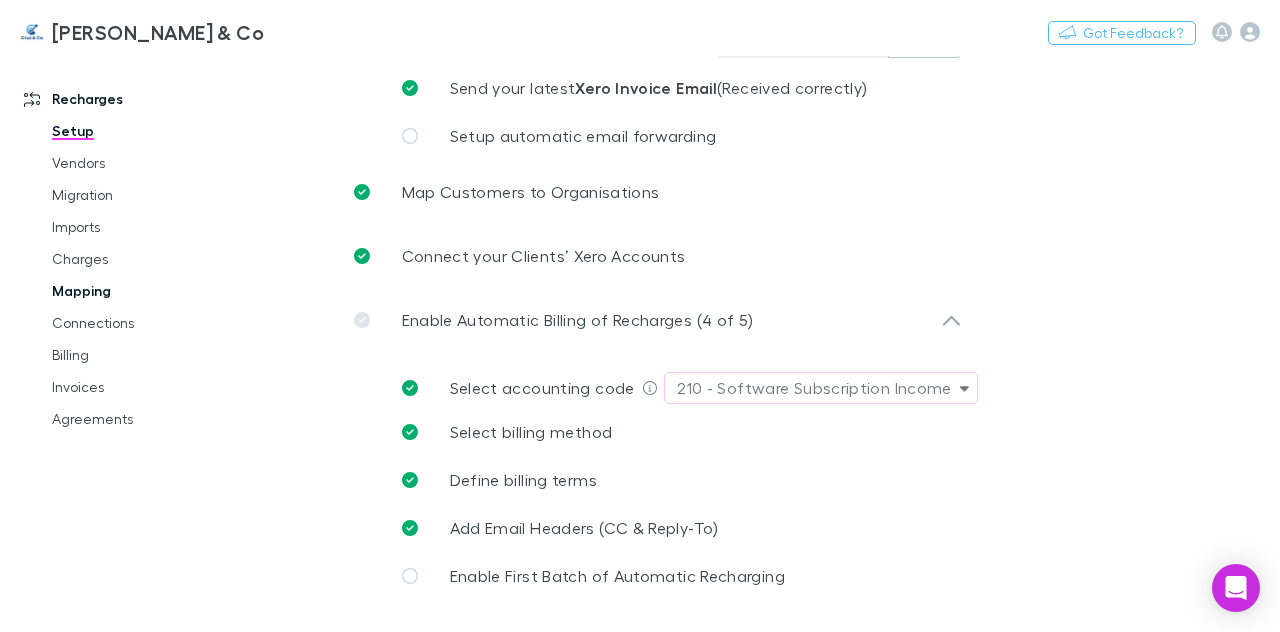 click on "Mapping" at bounding box center (143, 291) 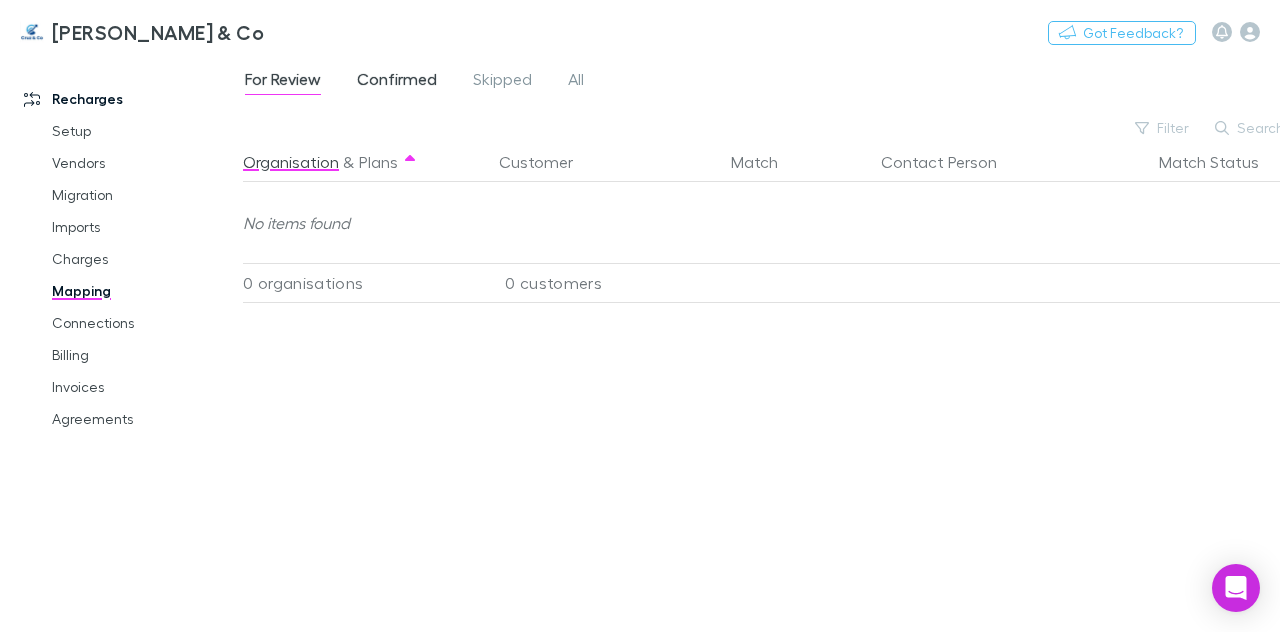 click on "Confirmed" at bounding box center [397, 82] 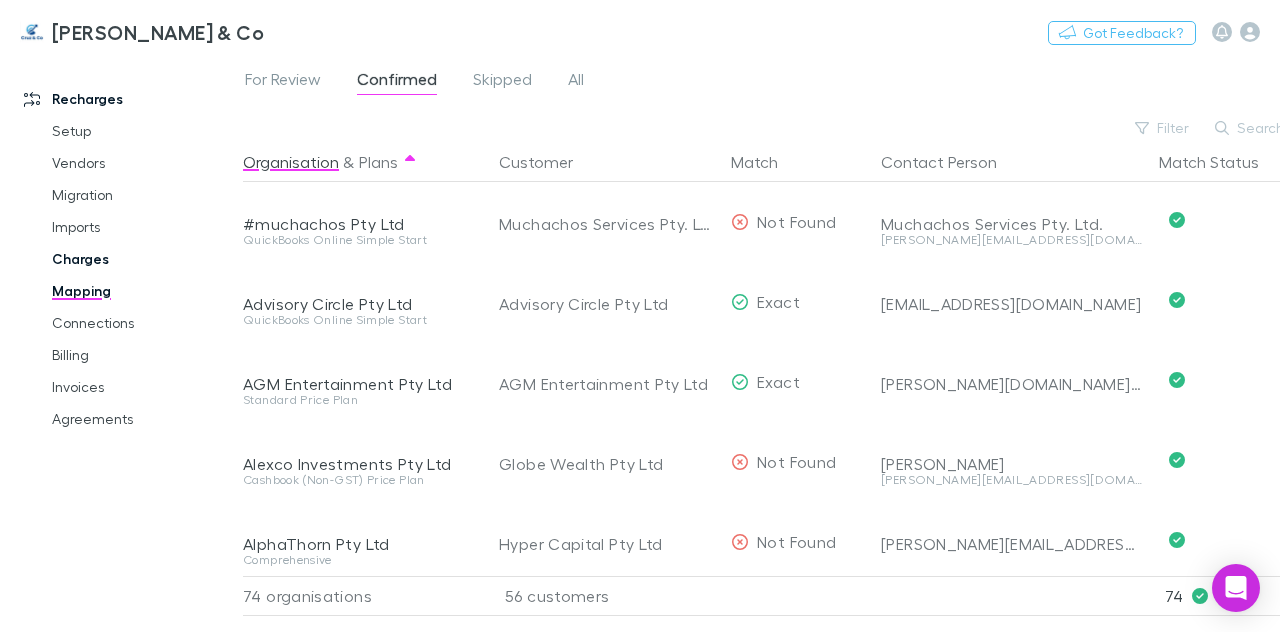 click on "Charges" at bounding box center [143, 259] 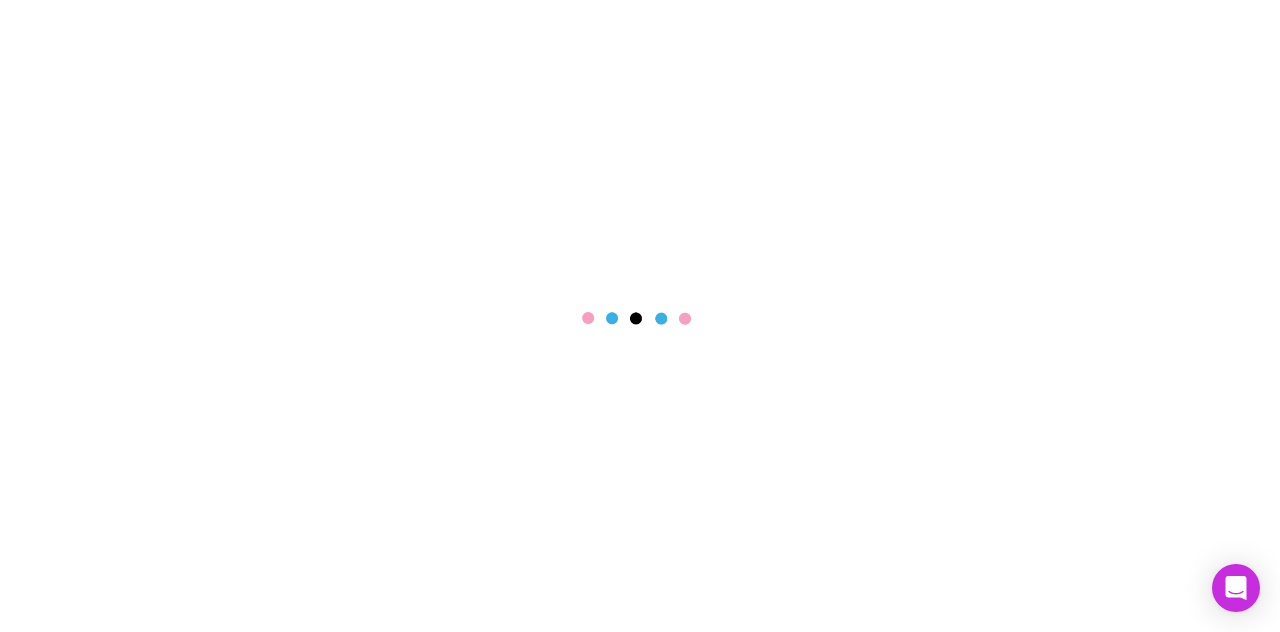 scroll, scrollTop: 0, scrollLeft: 0, axis: both 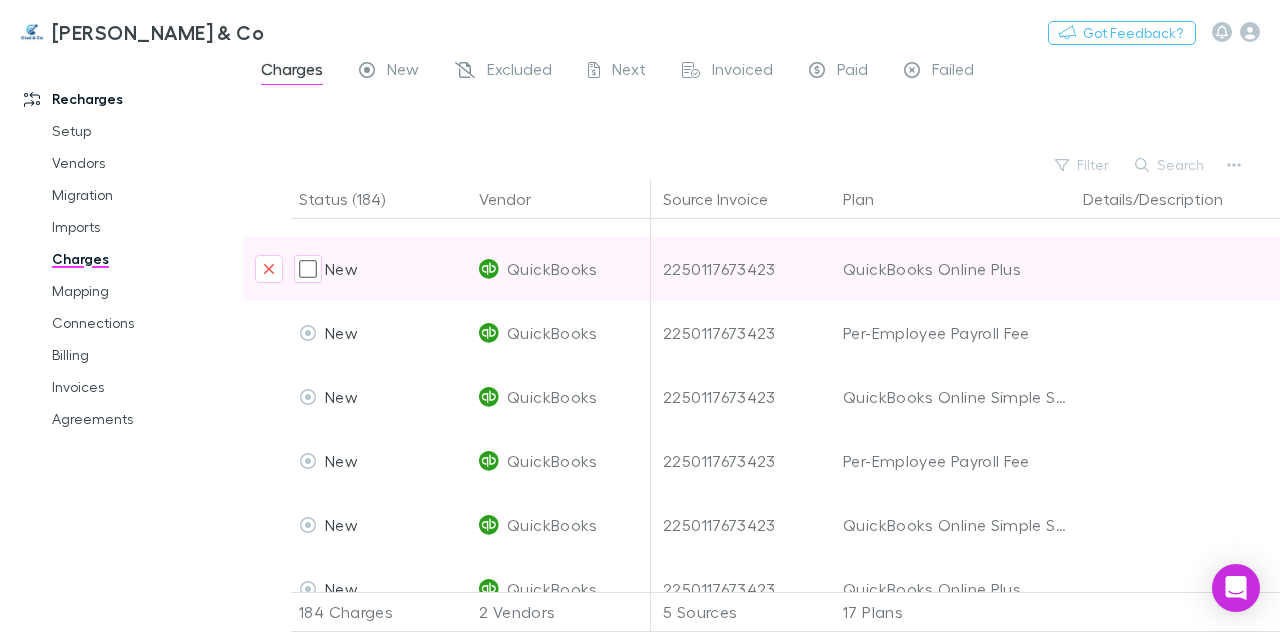 click on "2250117673423" at bounding box center [745, 269] 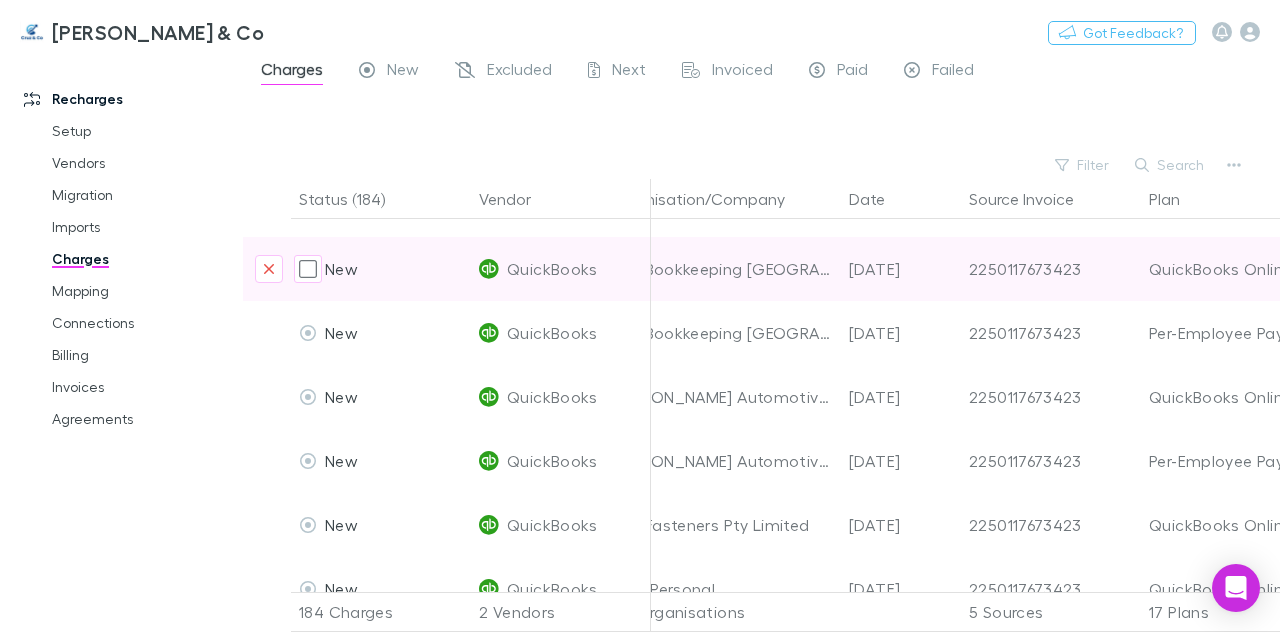 scroll, scrollTop: 9262, scrollLeft: 0, axis: vertical 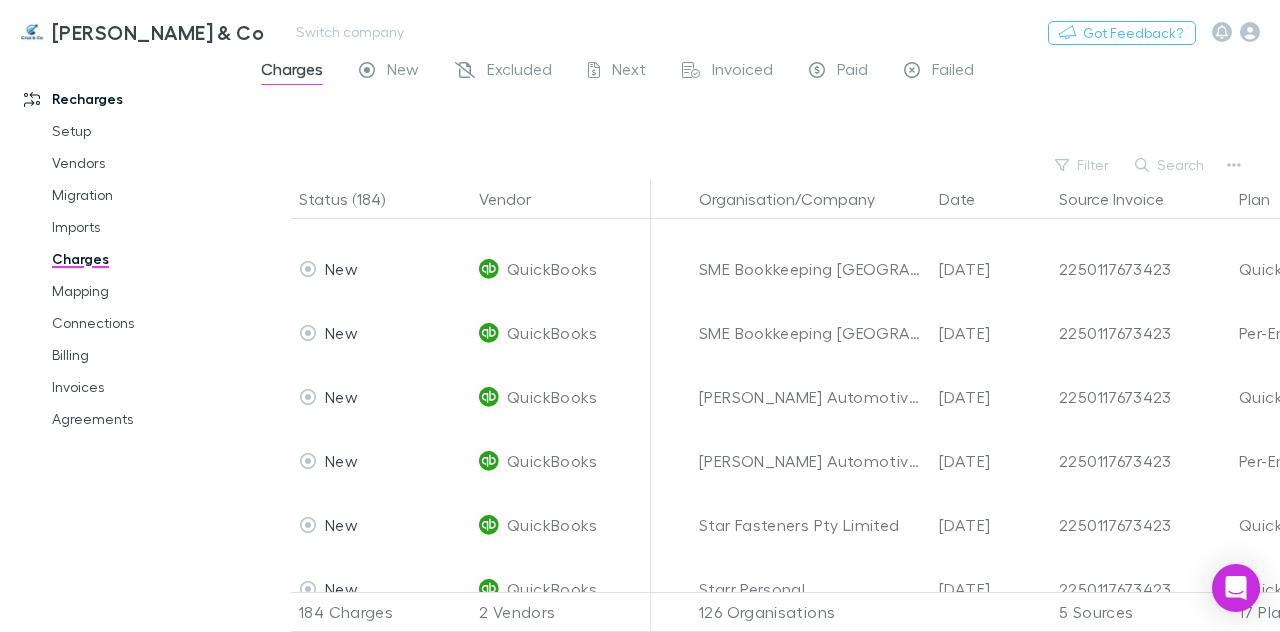 click on "Nothing Got Feedback?" at bounding box center [1164, 32] 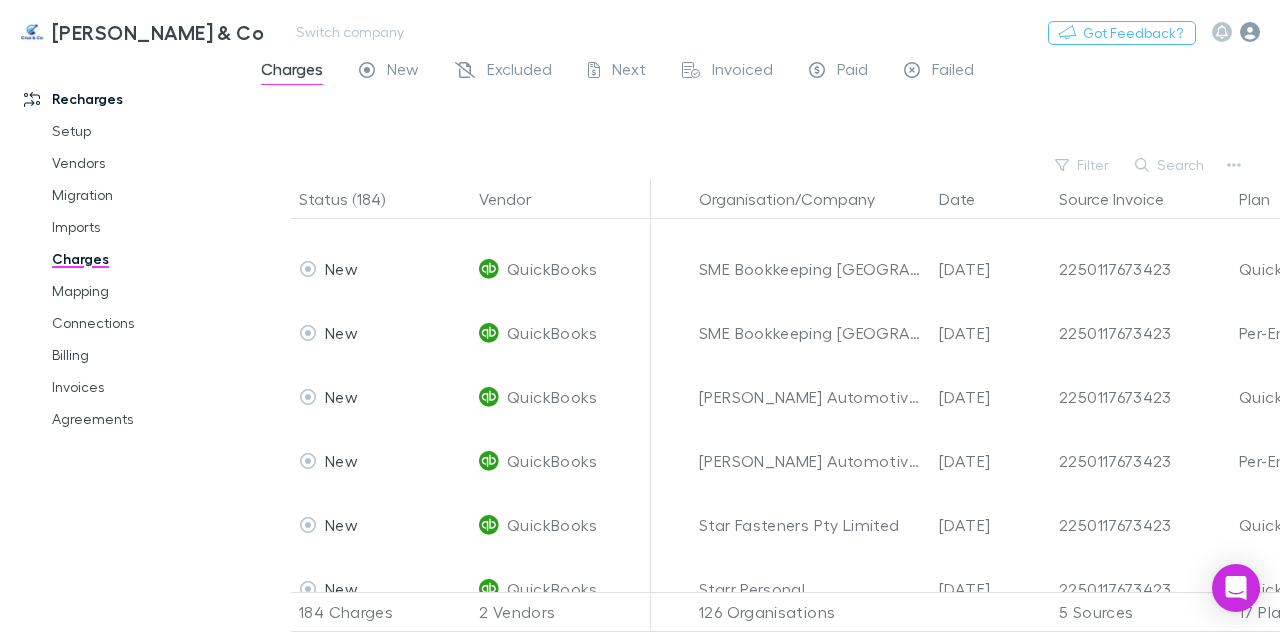 click 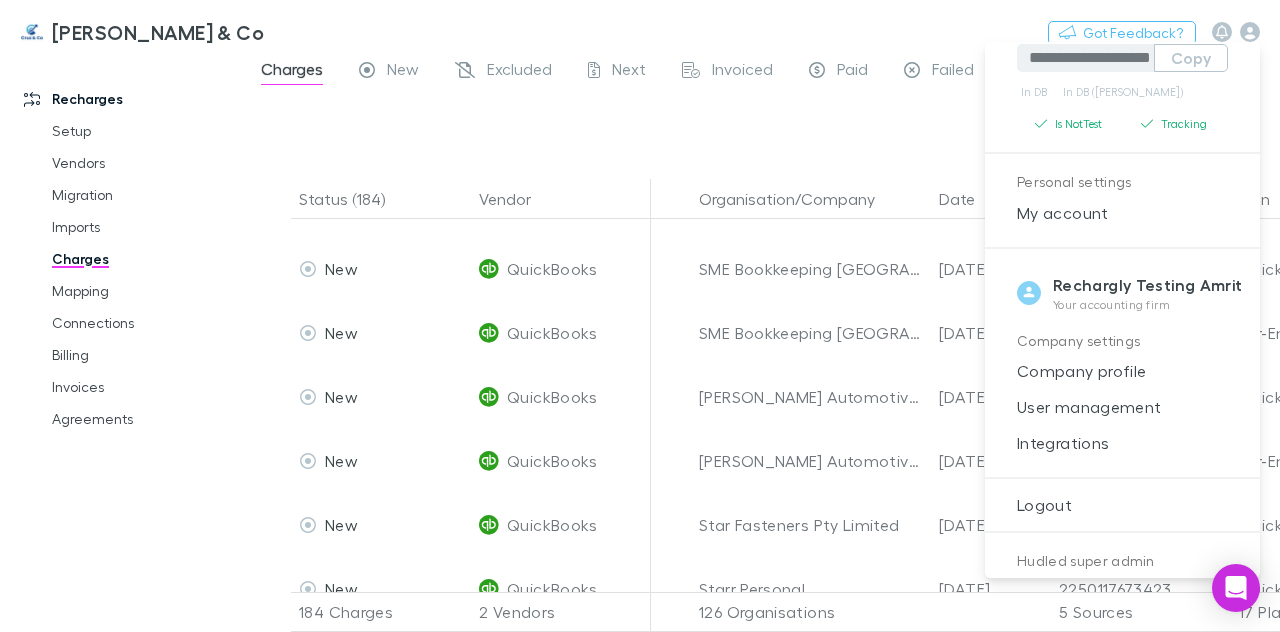 scroll, scrollTop: 190, scrollLeft: 0, axis: vertical 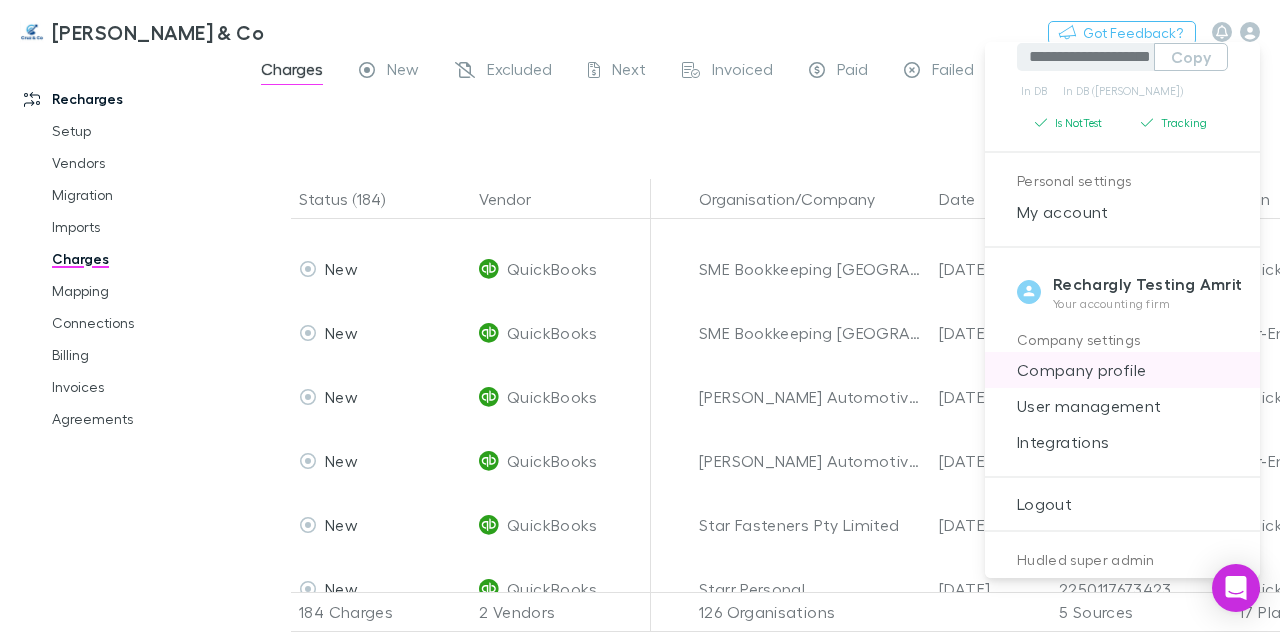 click on "Company profile" at bounding box center [1122, 370] 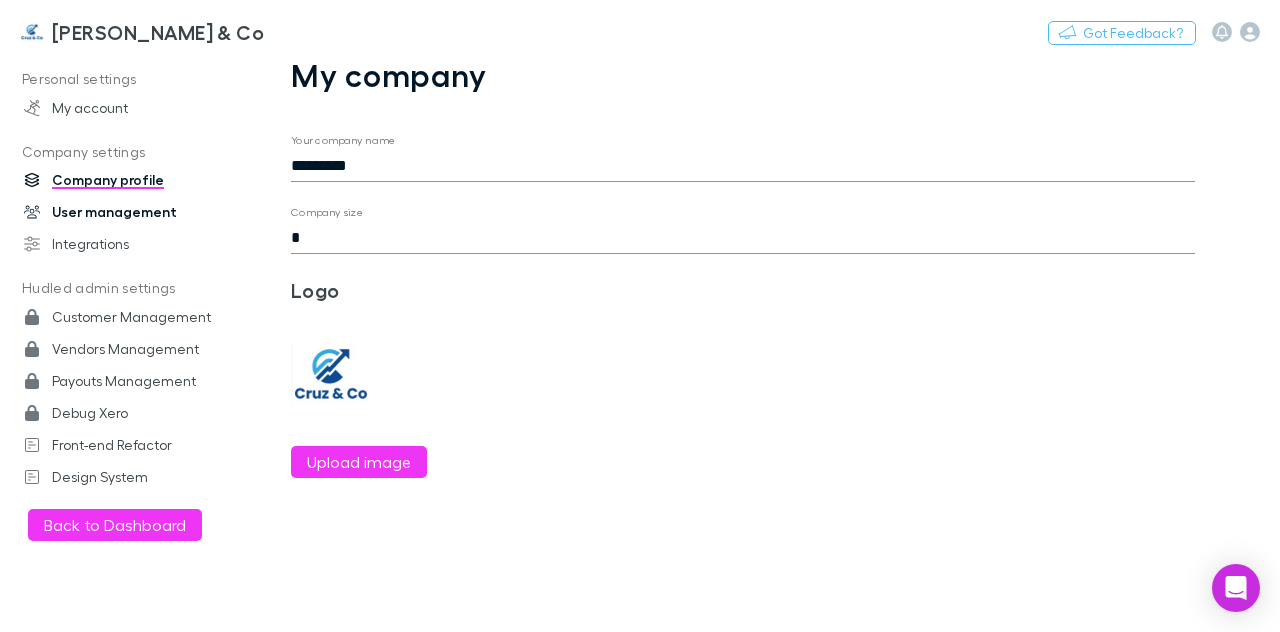 click on "User management" at bounding box center [129, 212] 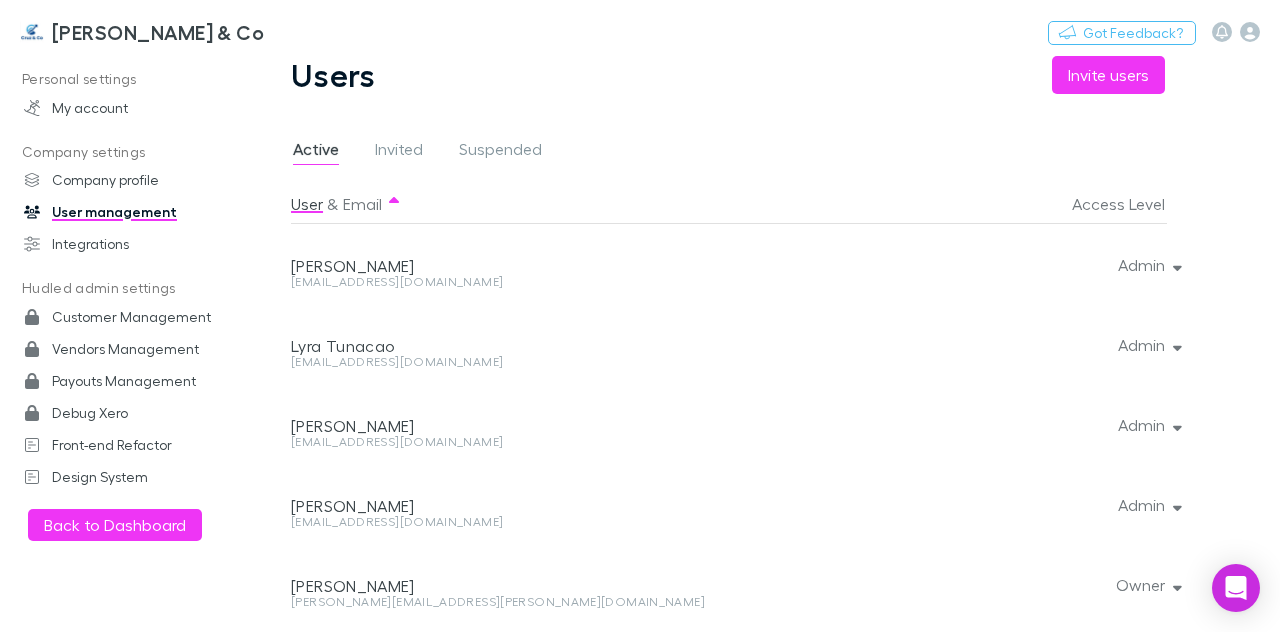 scroll, scrollTop: 8, scrollLeft: 0, axis: vertical 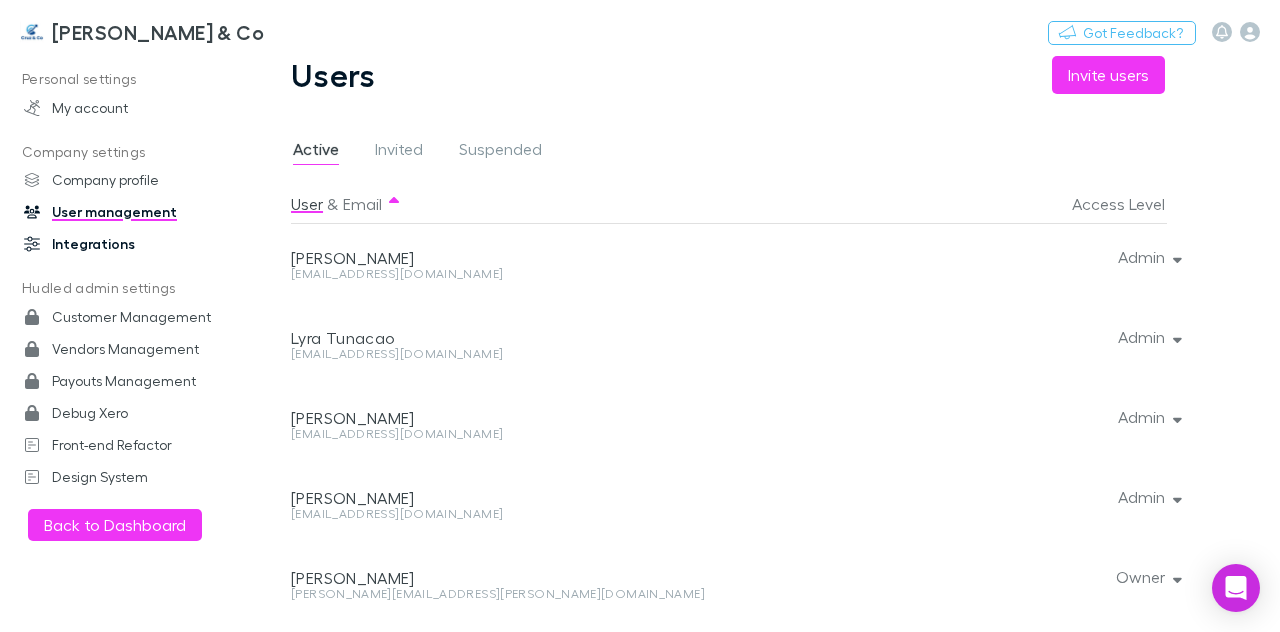 click on "Integrations" at bounding box center (129, 244) 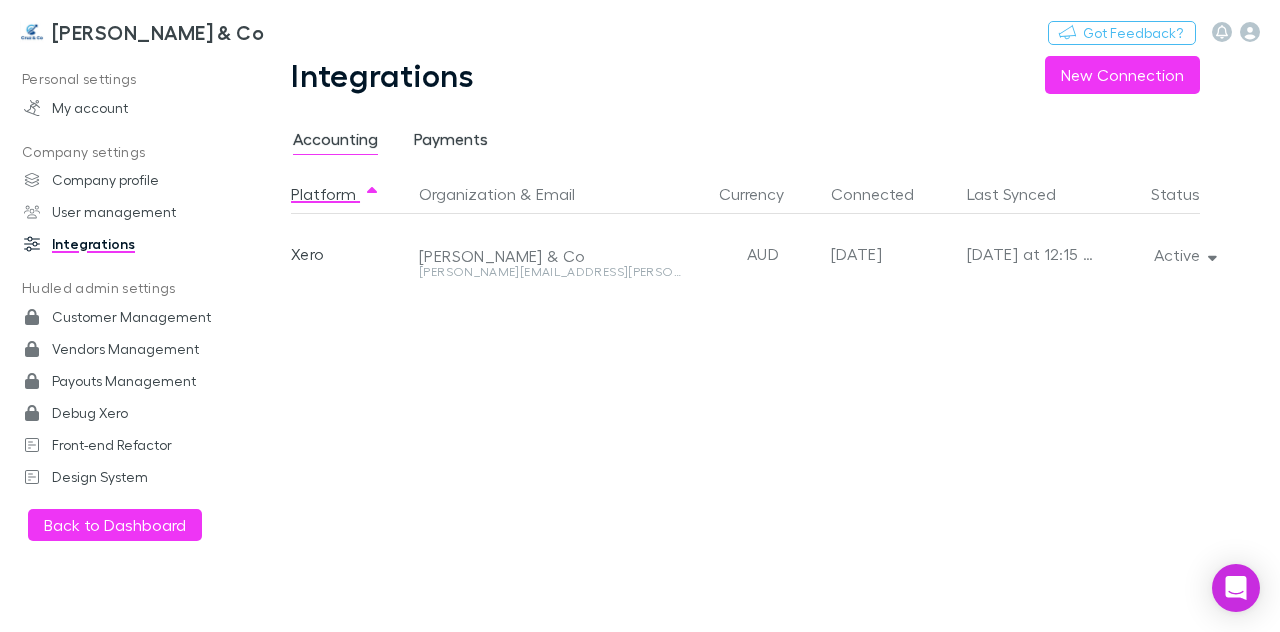 click on "Payments" at bounding box center [451, 142] 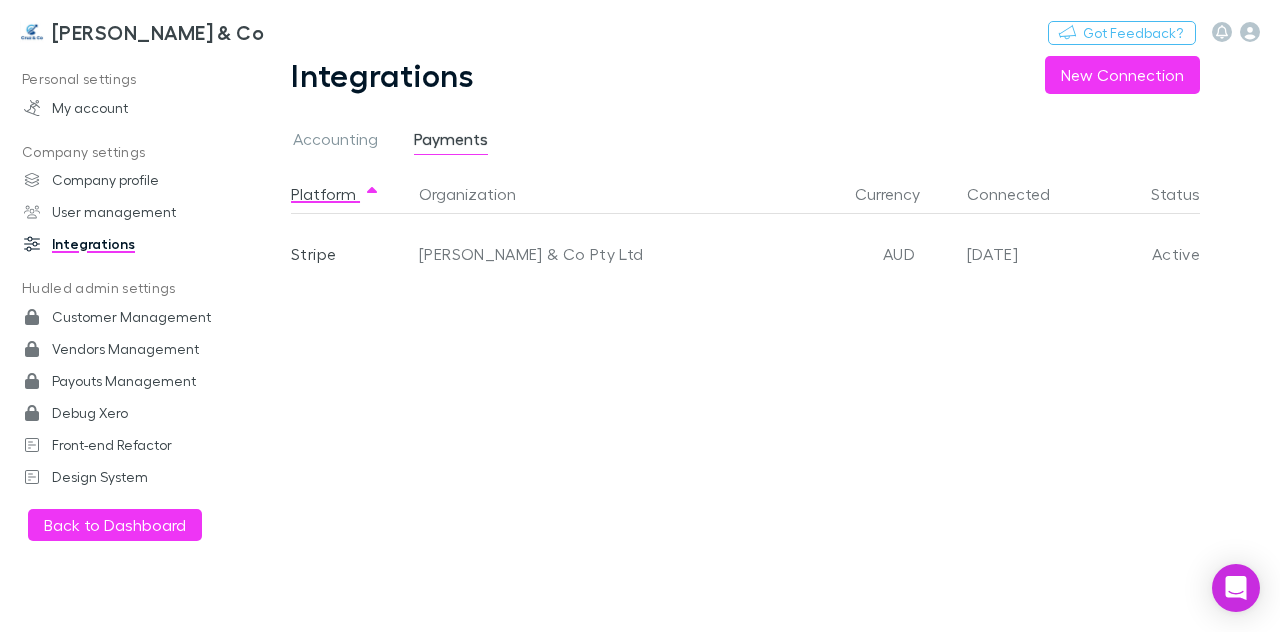 click on "Integrations New Connection Accounting Payments Platform   Organization   Currency   Connected   Status   Stripe Cruz & Co Pty Ltd AUD 2025-04-22 Active" at bounding box center (761, 344) 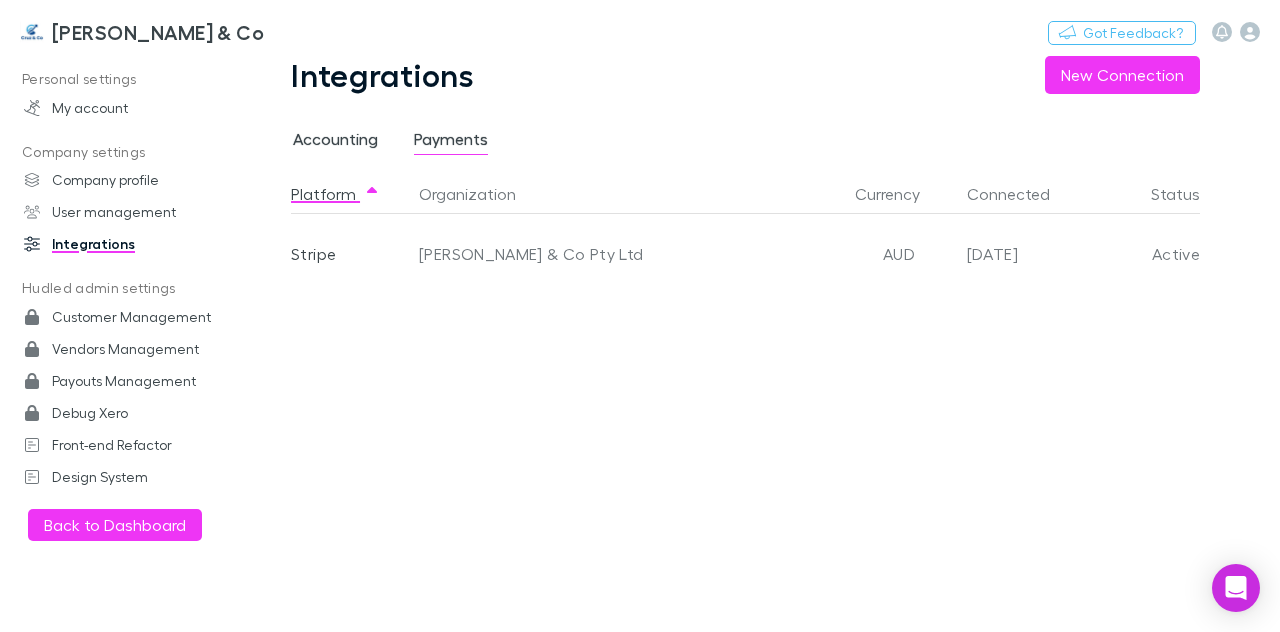 click on "Accounting" at bounding box center (335, 142) 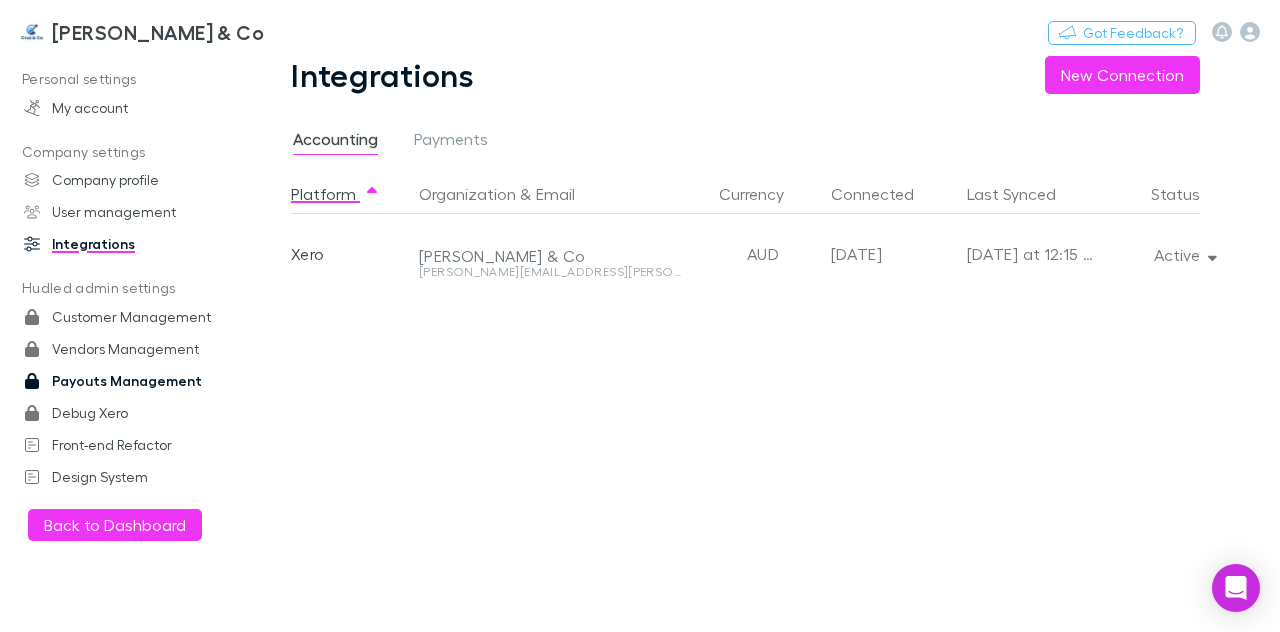 click on "Payouts Management" at bounding box center (129, 381) 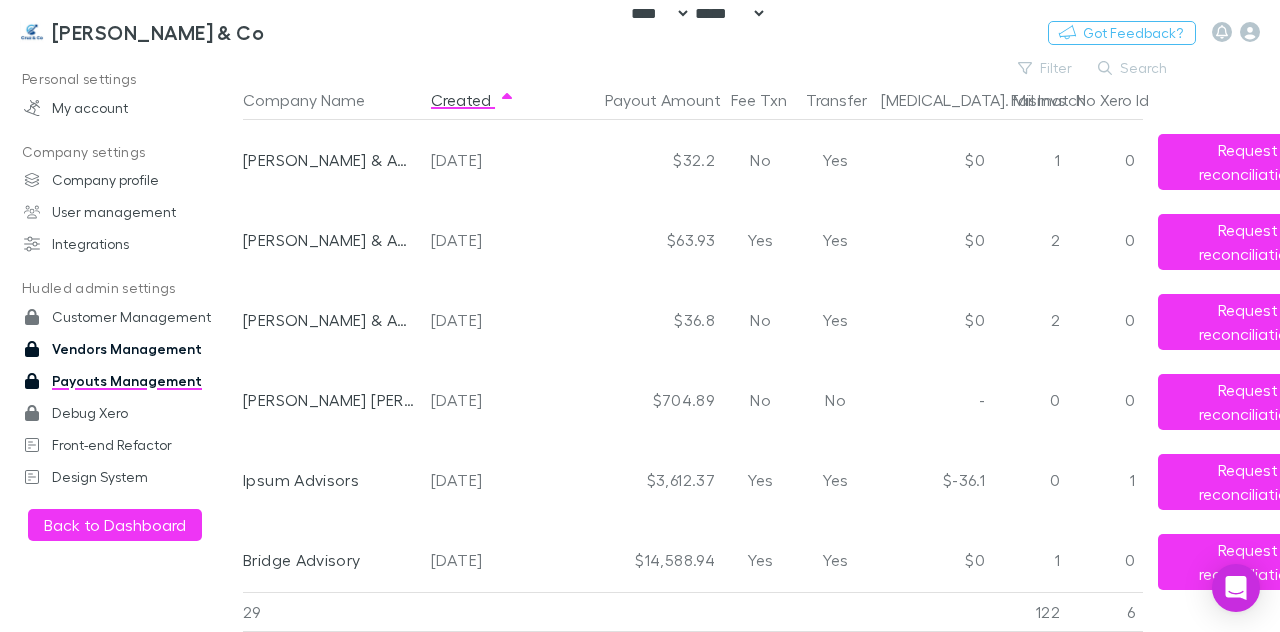 click on "Vendors Management" at bounding box center [129, 349] 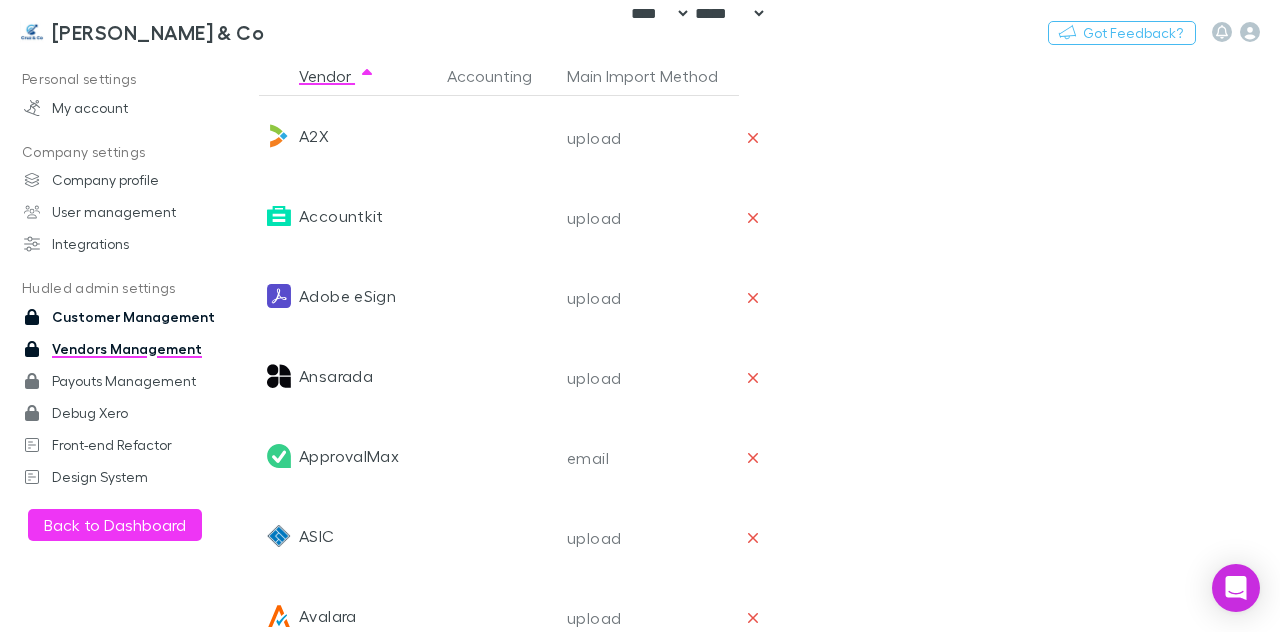 click on "Customer Management" at bounding box center (129, 317) 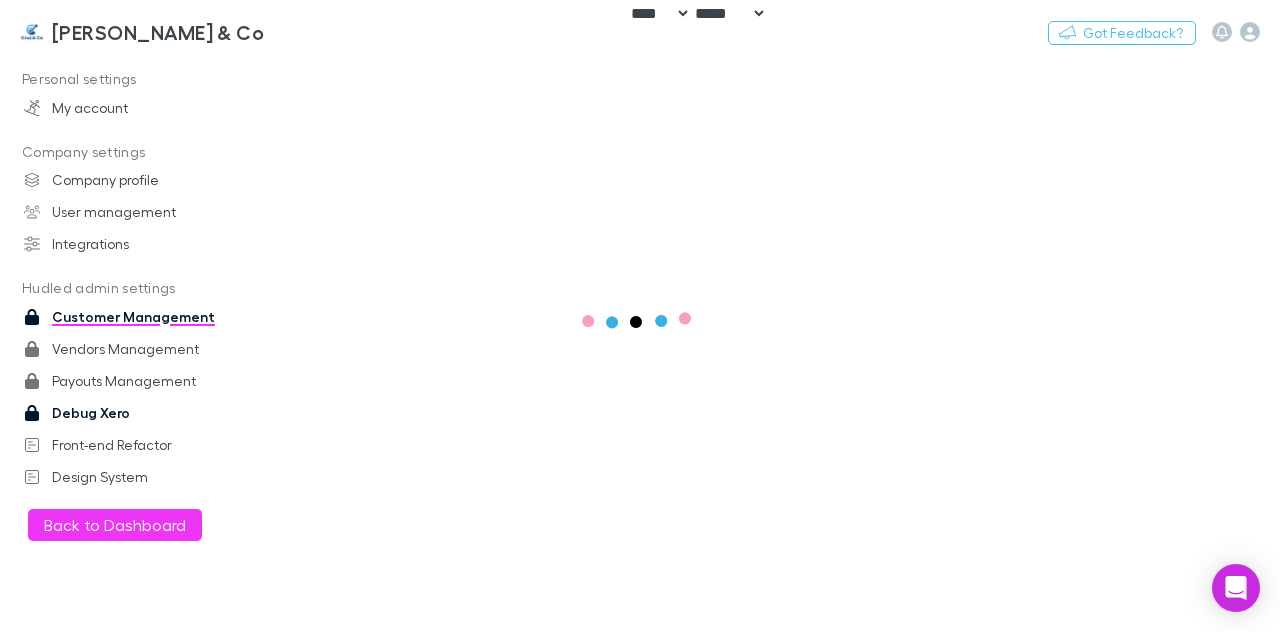 click on "Debug Xero" at bounding box center [129, 413] 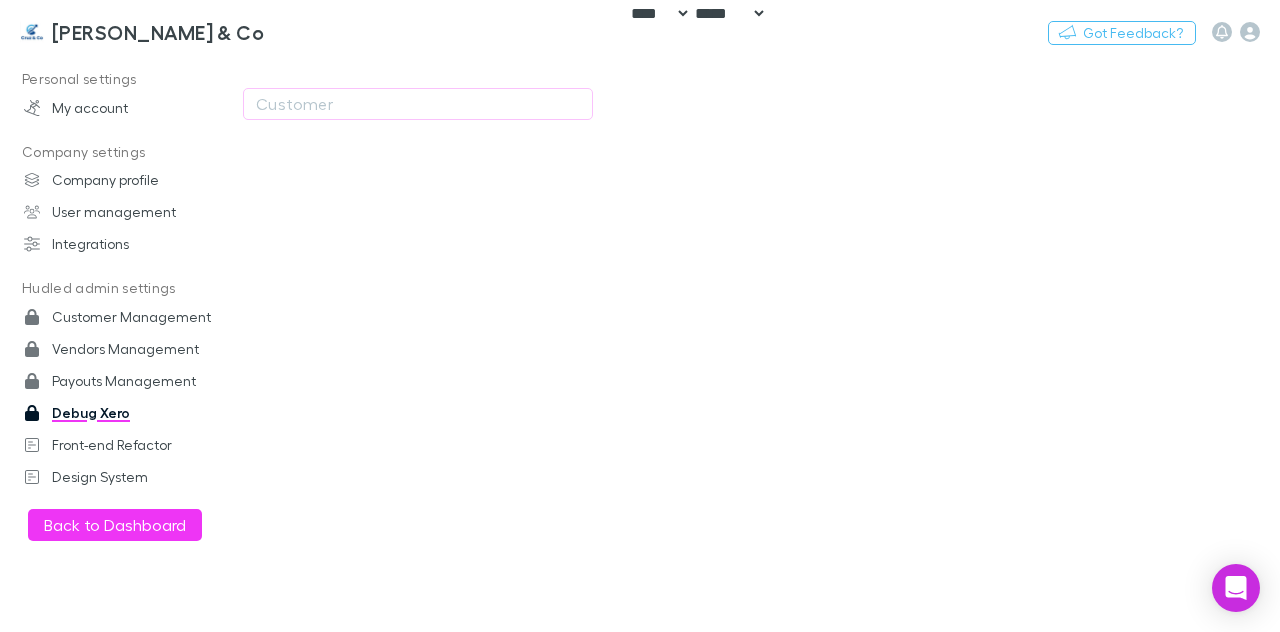 click on "Debug Xero" at bounding box center [129, 413] 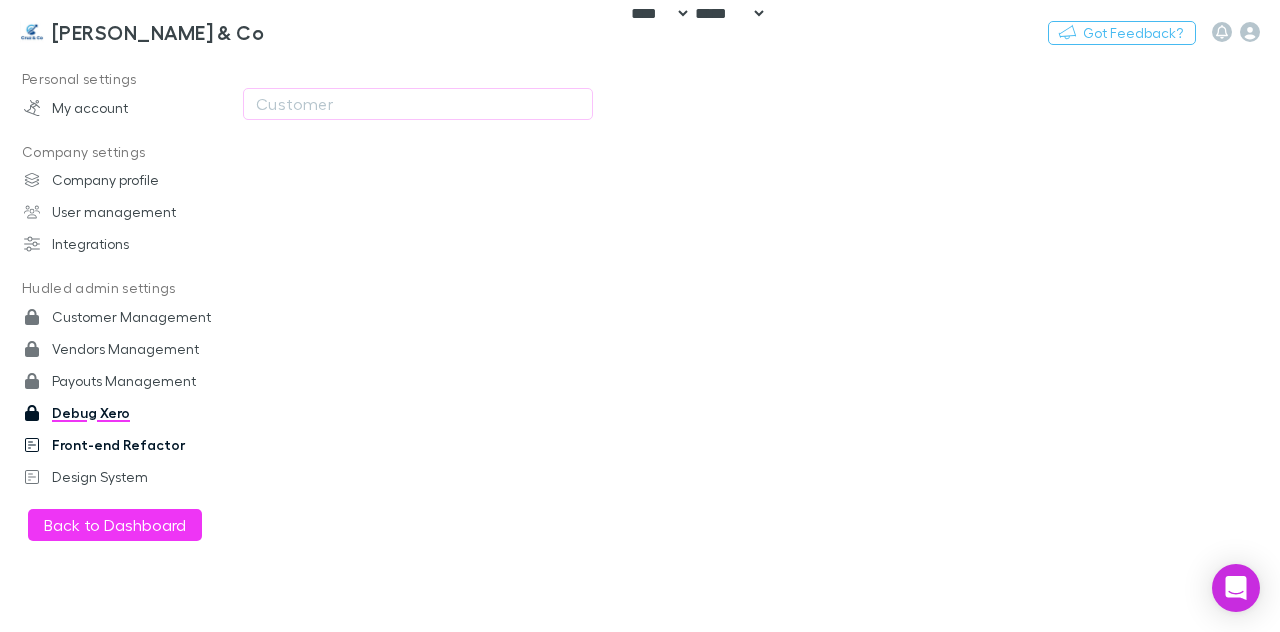 click on "Front-end Refactor" at bounding box center (129, 445) 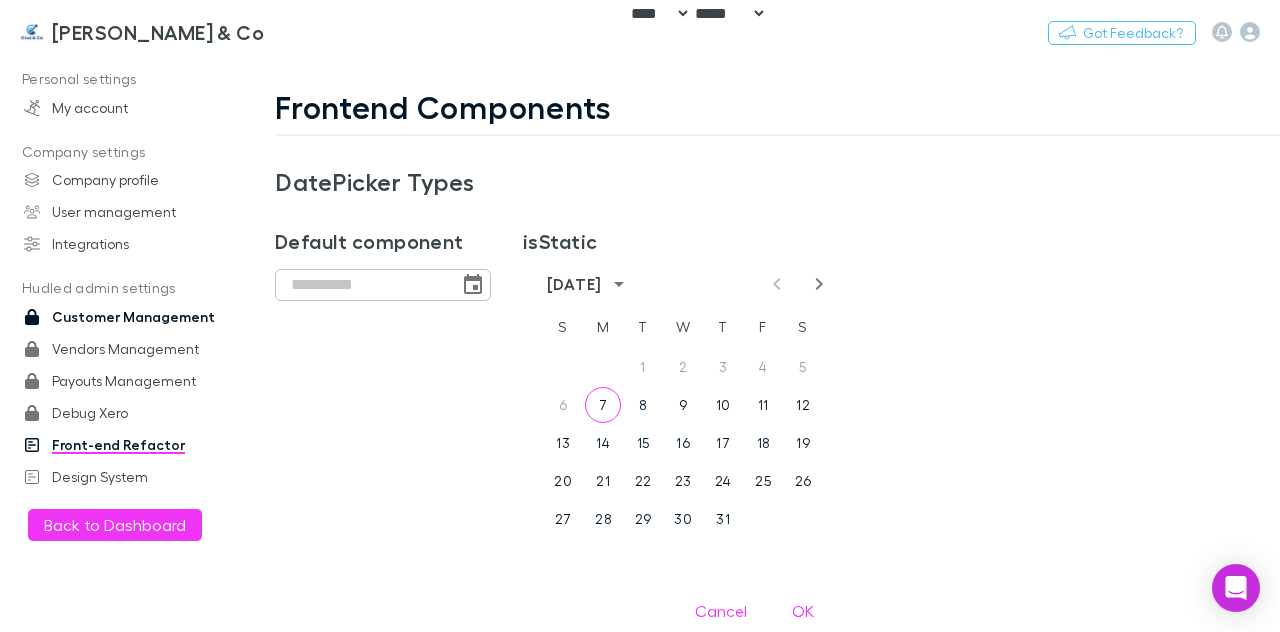 click on "Customer Management" at bounding box center [129, 317] 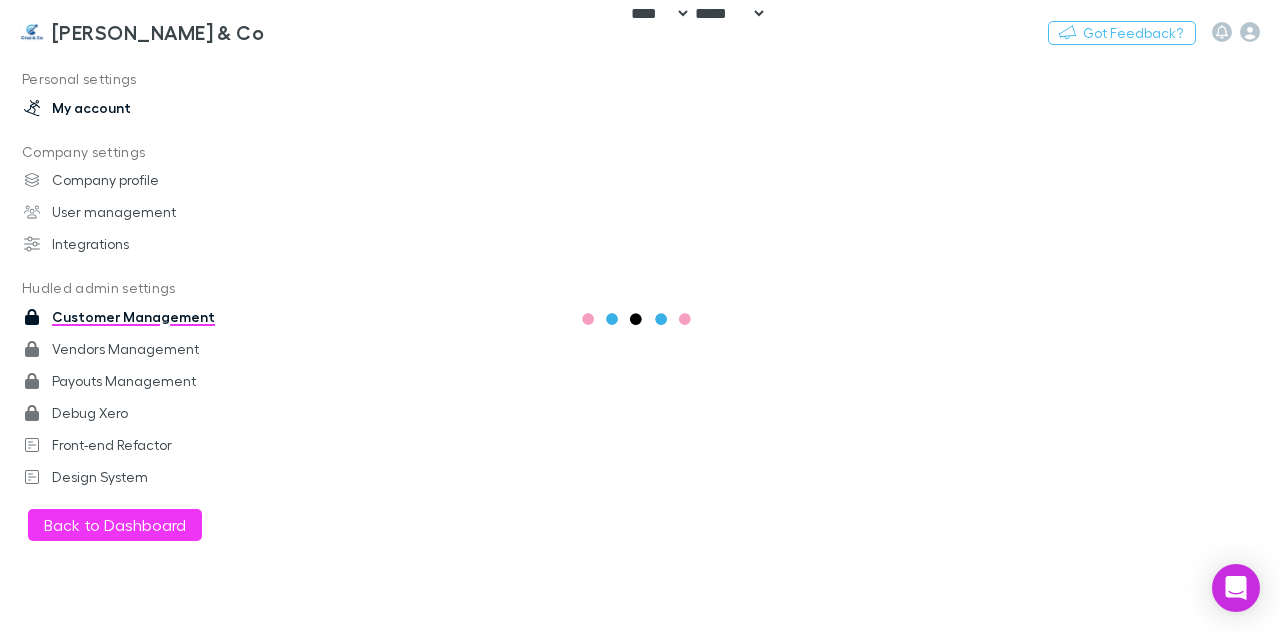 click on "My account" at bounding box center [129, 108] 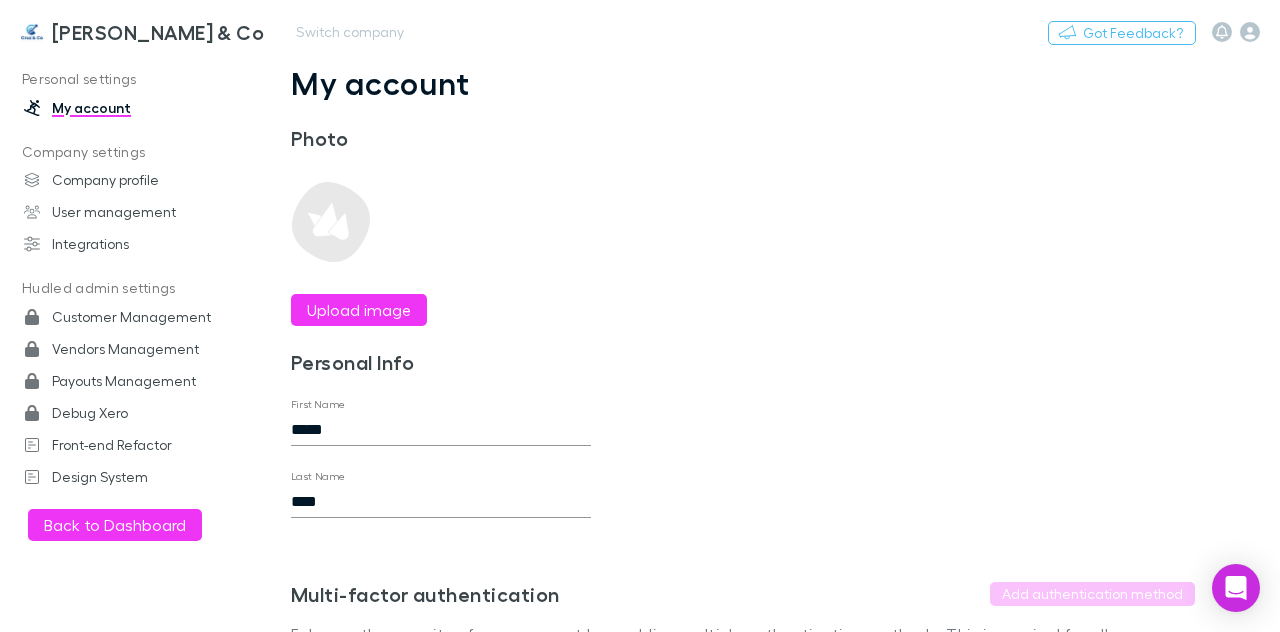 scroll, scrollTop: 0, scrollLeft: 0, axis: both 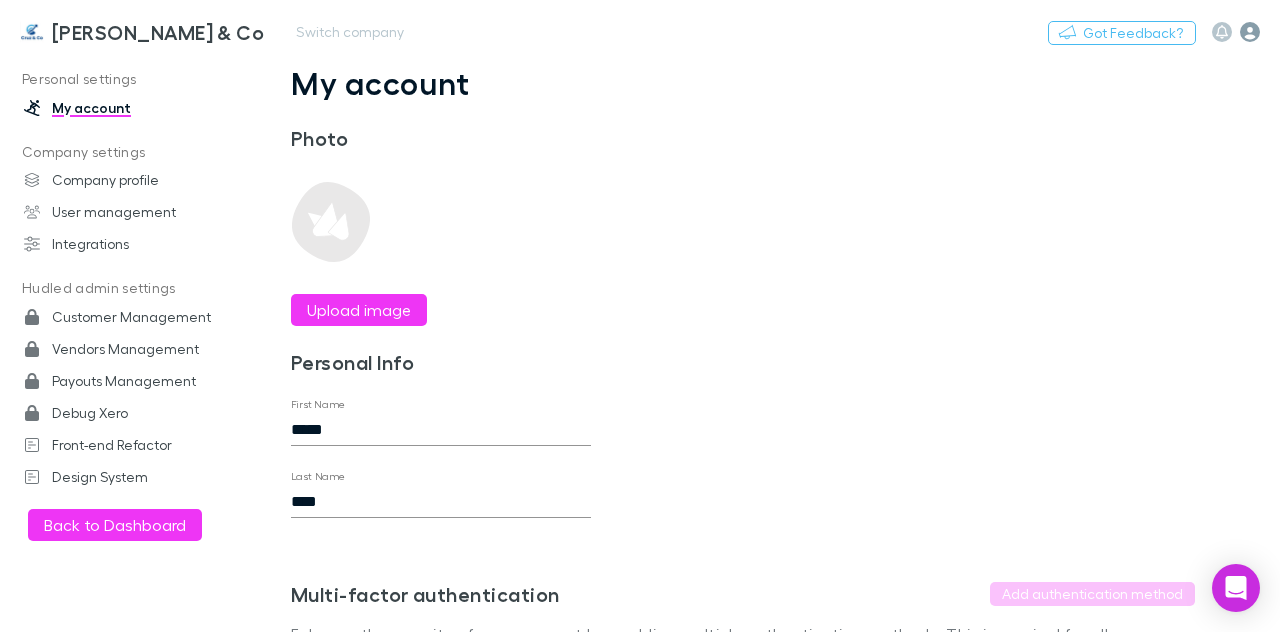 click 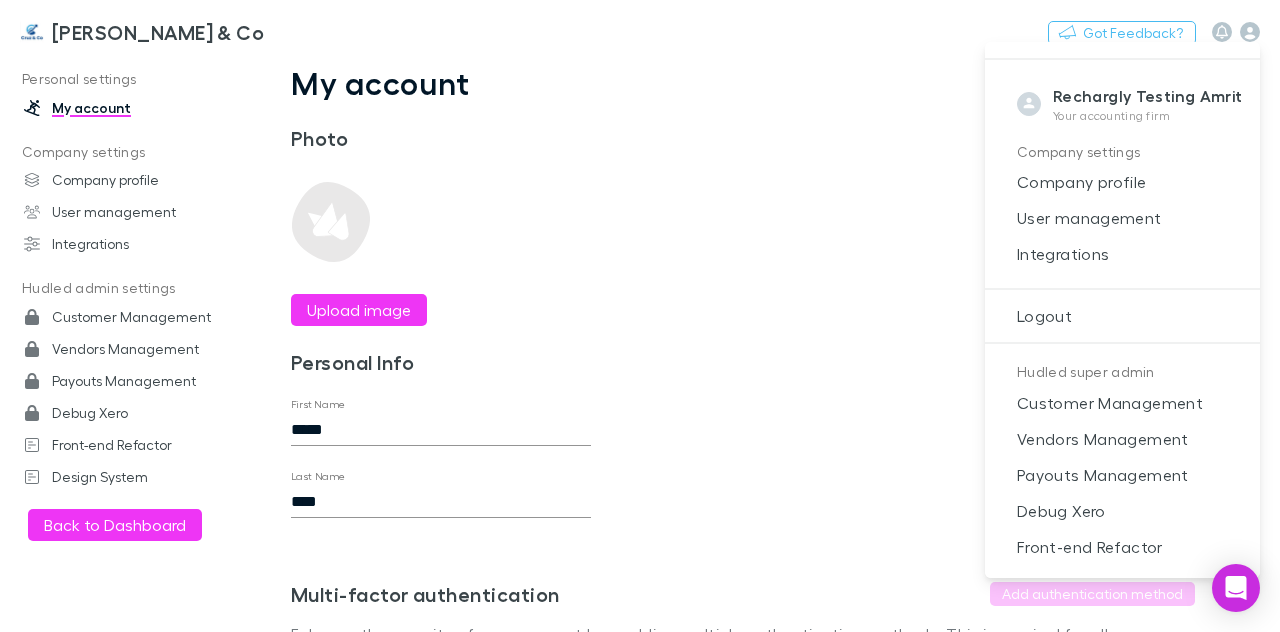 scroll, scrollTop: 280, scrollLeft: 0, axis: vertical 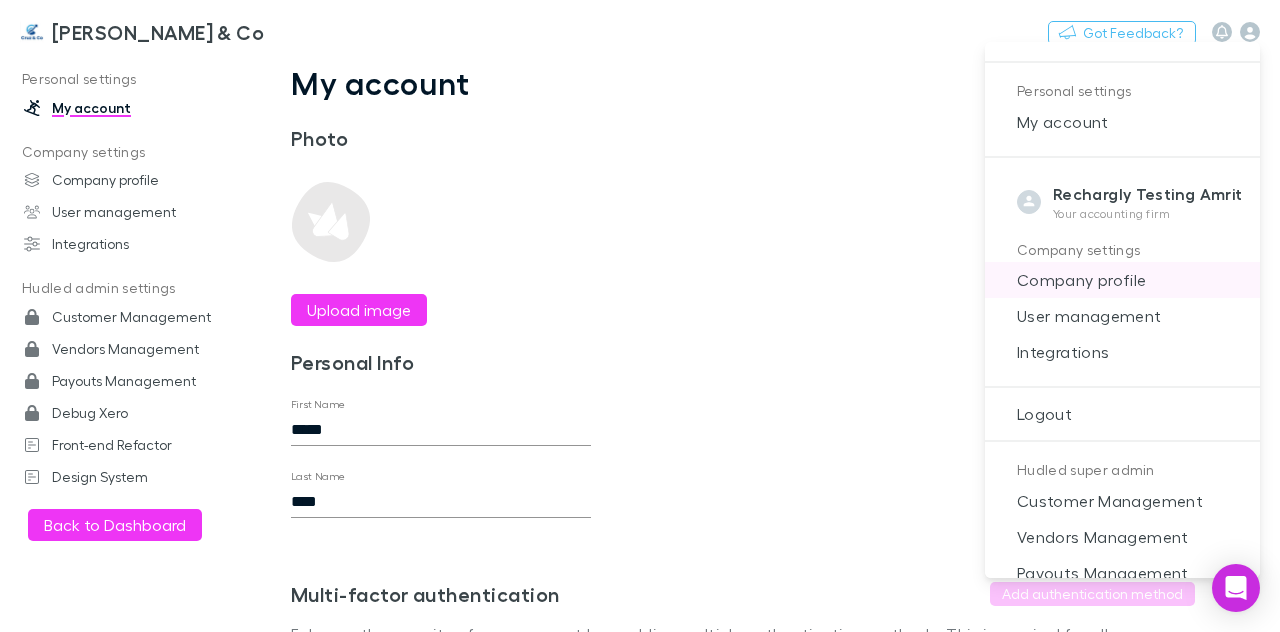 click on "Company profile" at bounding box center [1122, 280] 